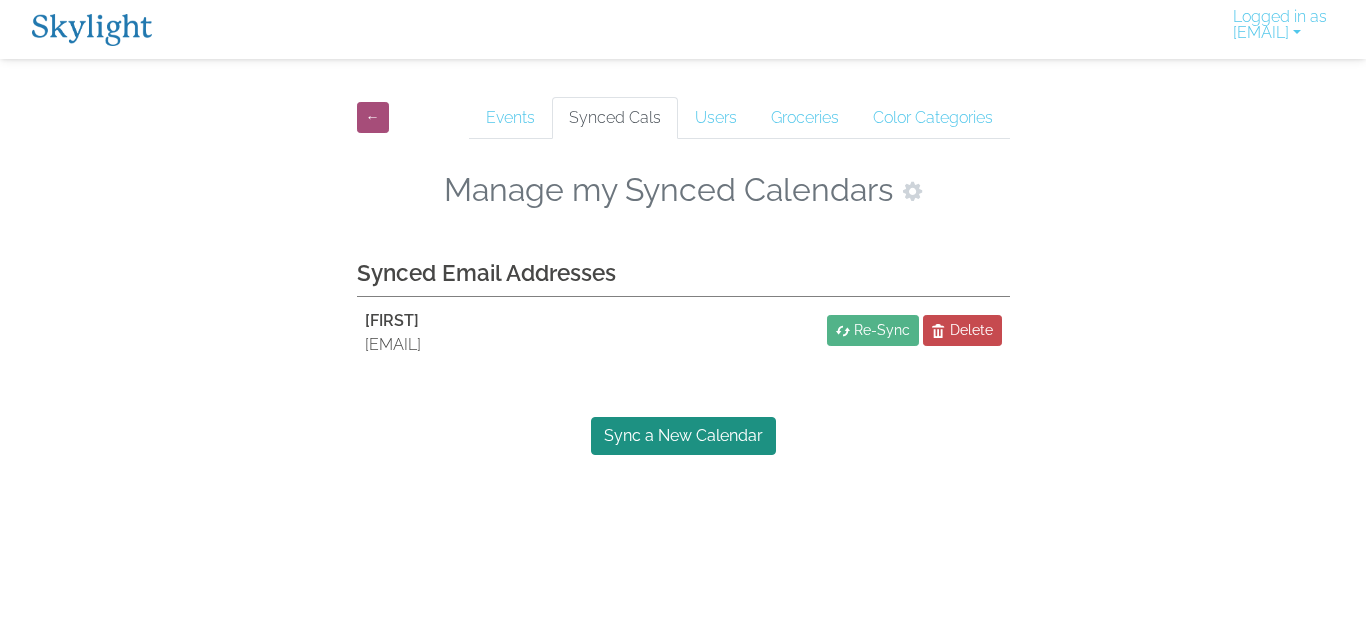 scroll, scrollTop: 0, scrollLeft: 0, axis: both 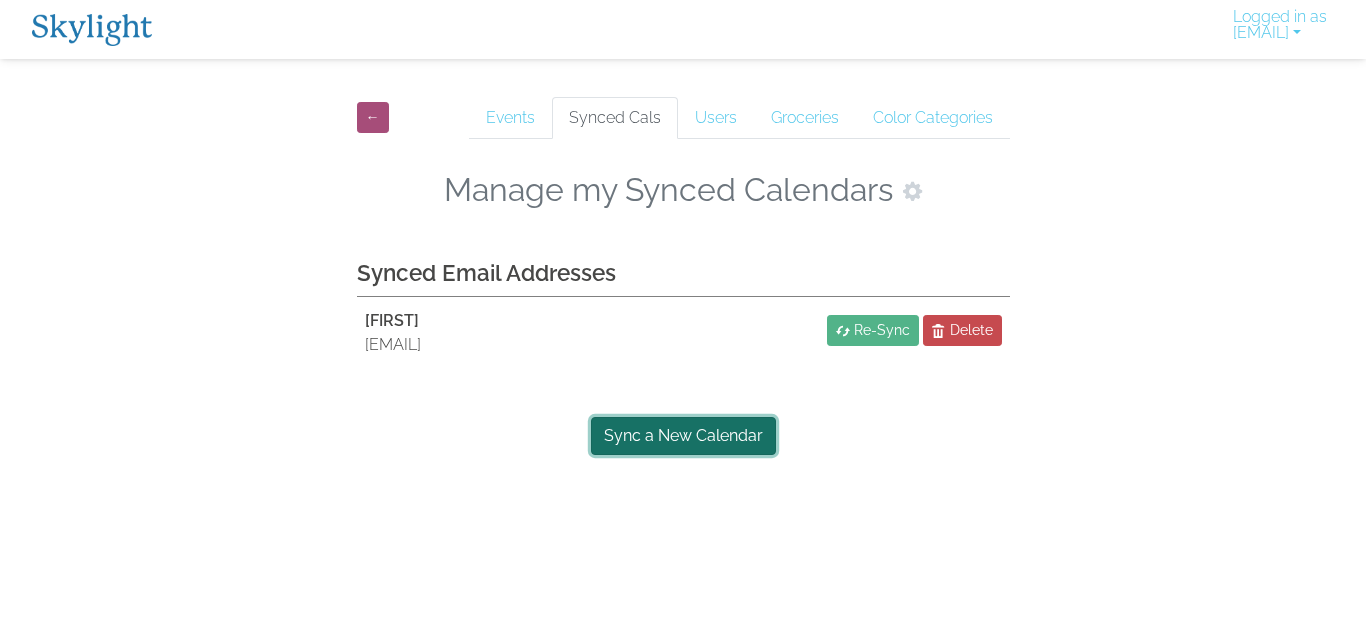 click on "Sync a New Calendar" at bounding box center [683, 436] 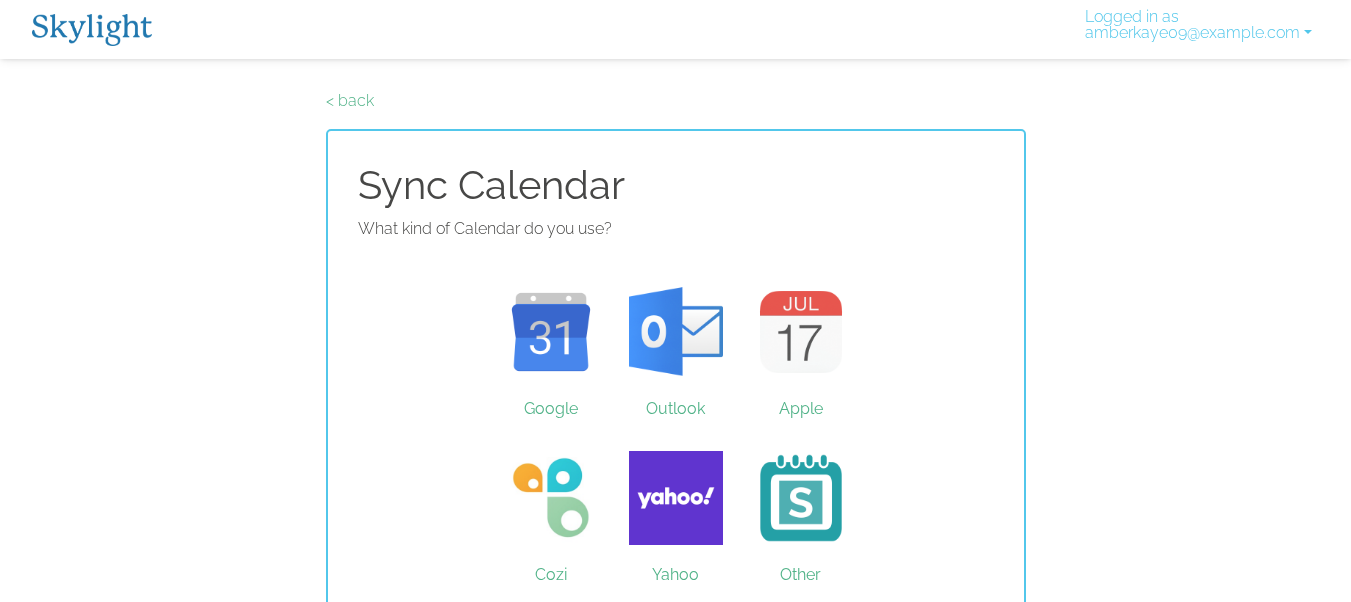scroll, scrollTop: 0, scrollLeft: 0, axis: both 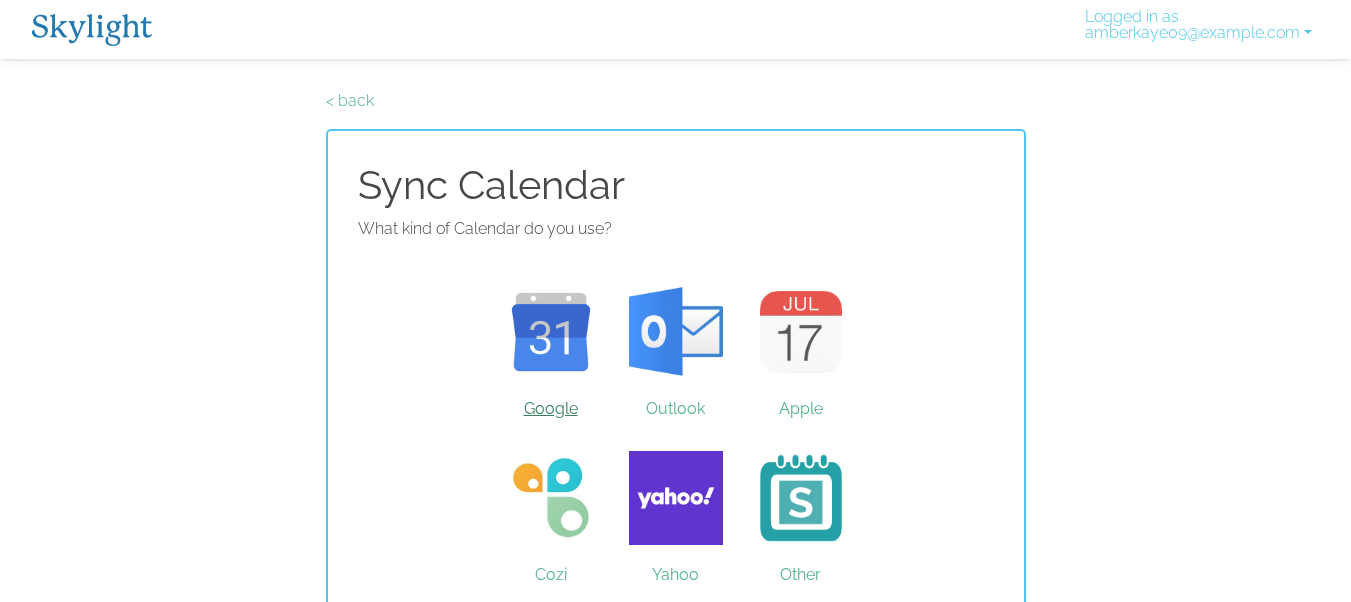 click on "Google" at bounding box center (550, 332) 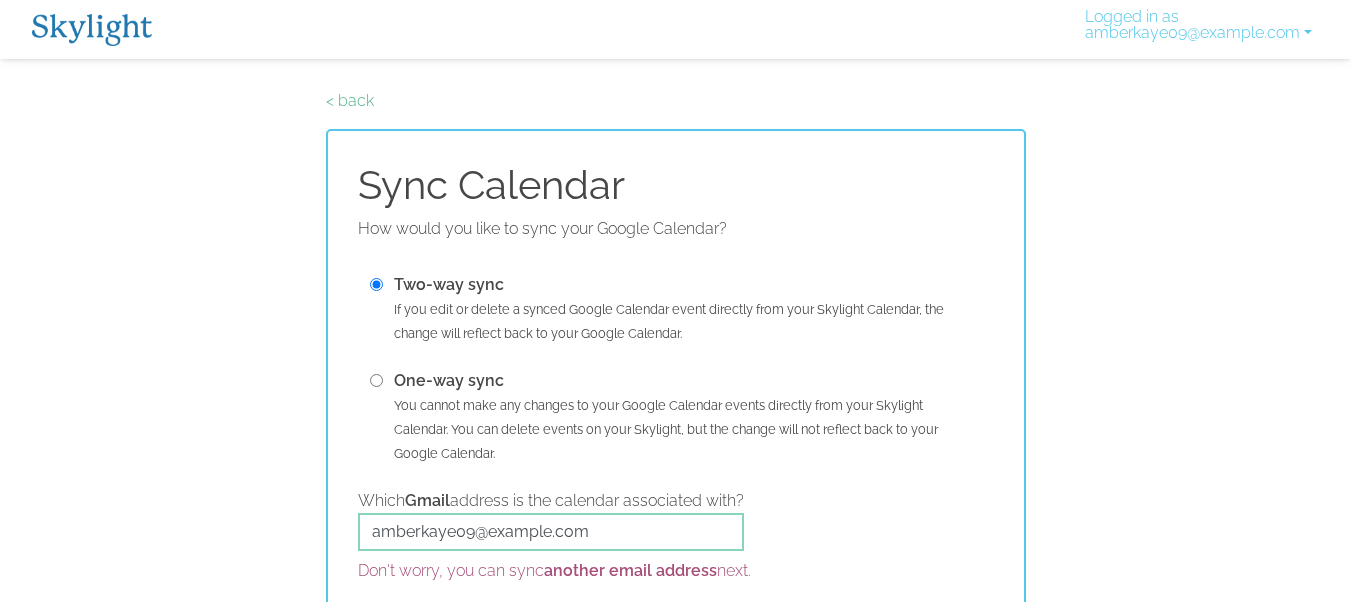 scroll, scrollTop: 131, scrollLeft: 0, axis: vertical 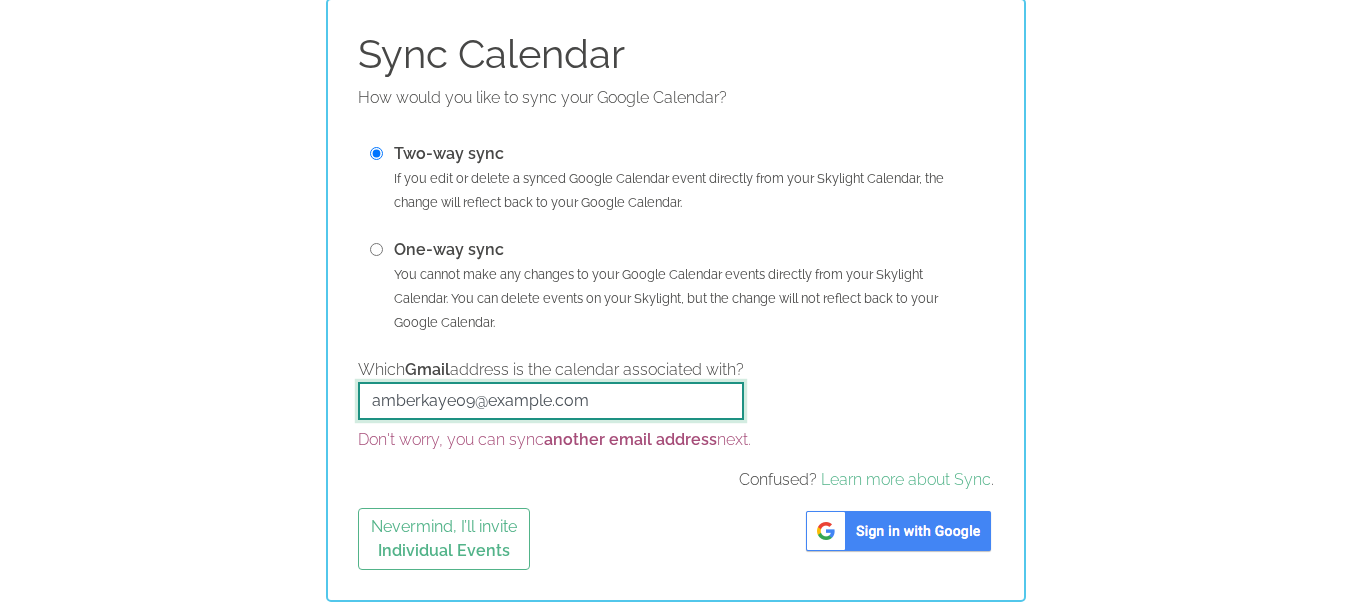 click on "[EMAIL]" at bounding box center (551, 401) 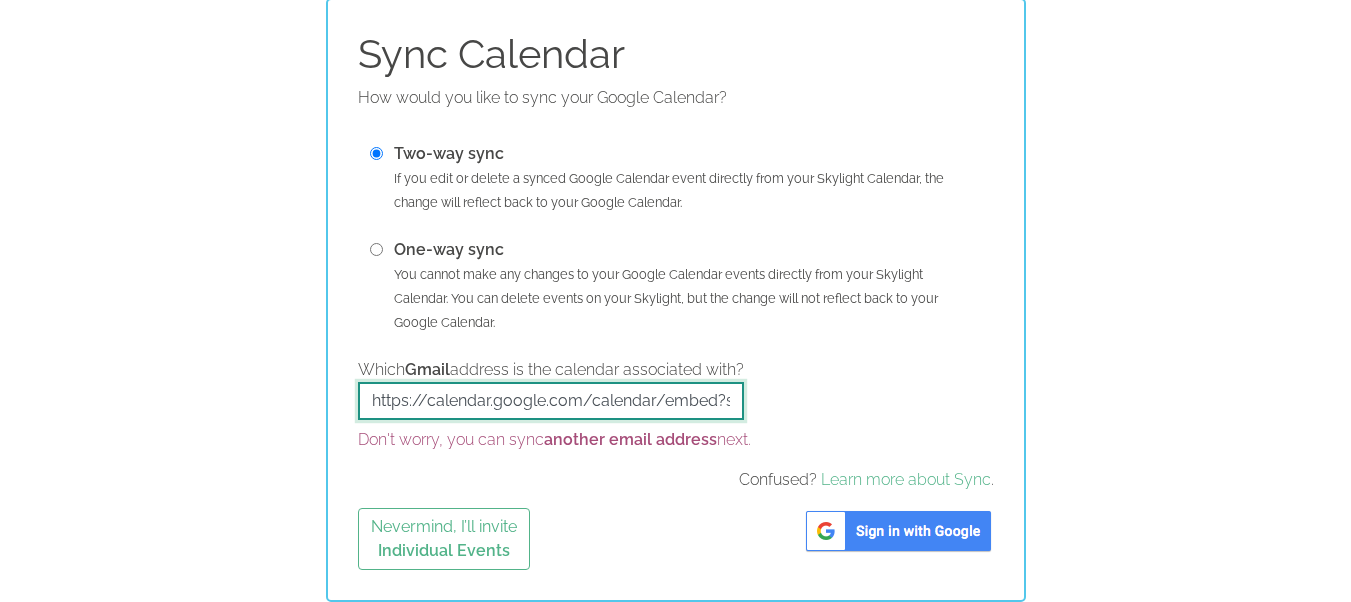 scroll, scrollTop: 0, scrollLeft: 456, axis: horizontal 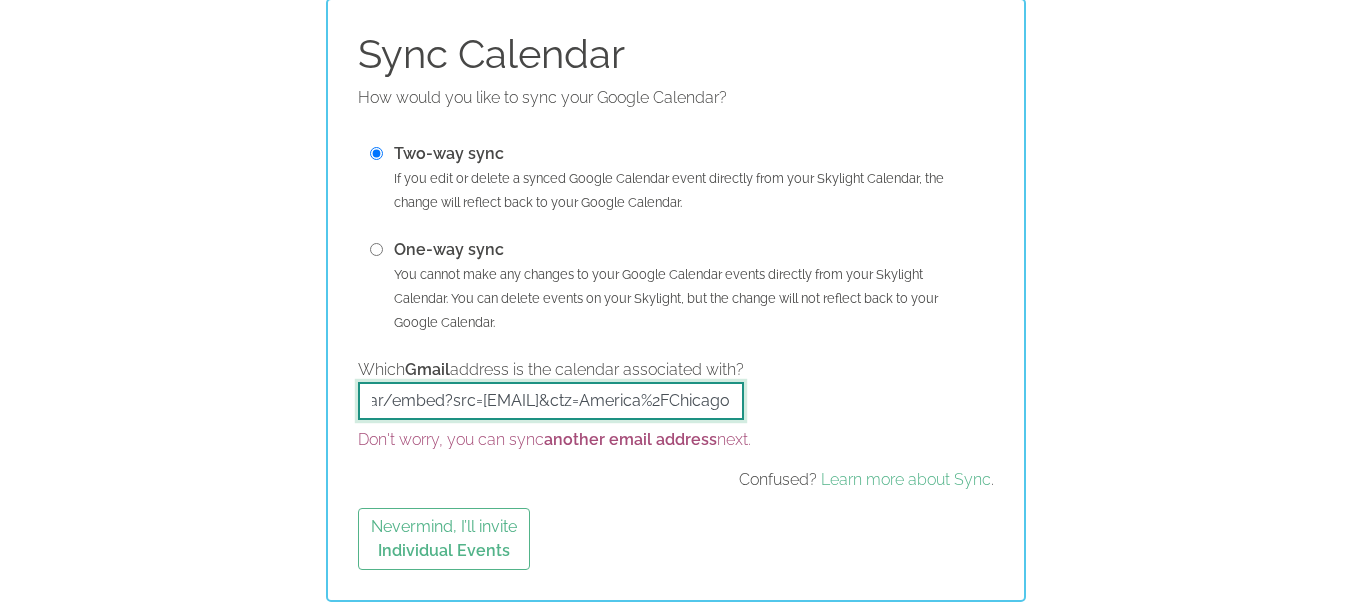 click on "https://calendar.google.com/calendar/embed?src=cjmoenning031086%40gmail.com&ctz=America%2FChicago" at bounding box center [551, 401] 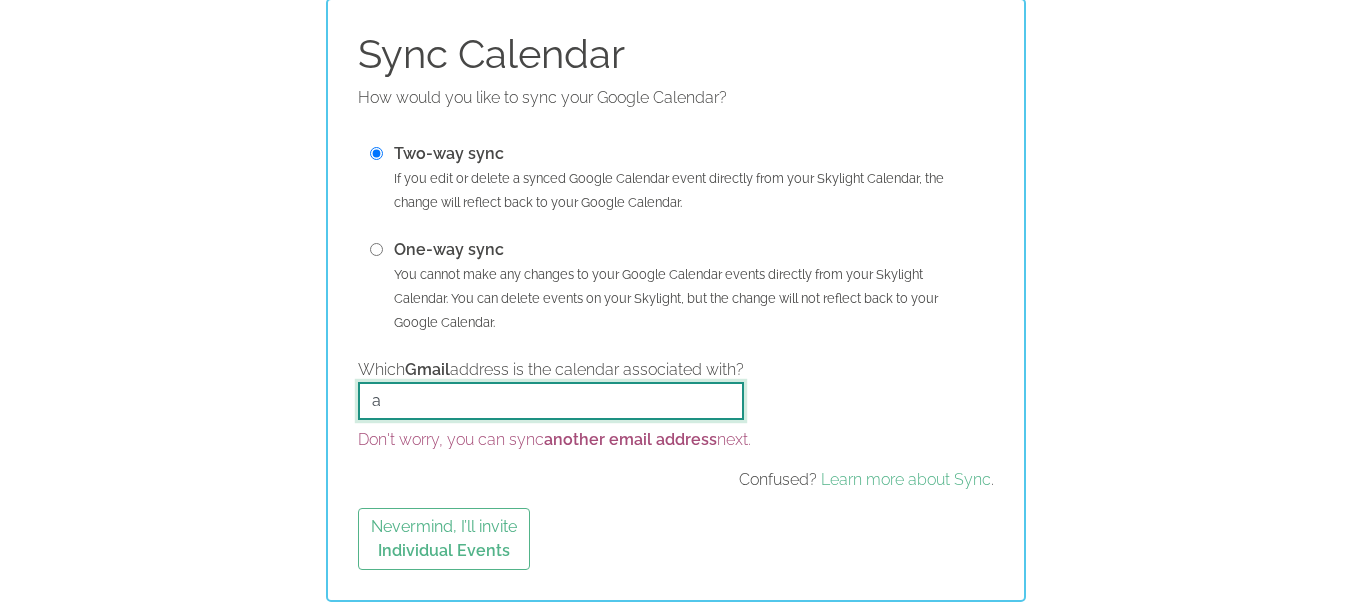 scroll, scrollTop: 0, scrollLeft: 0, axis: both 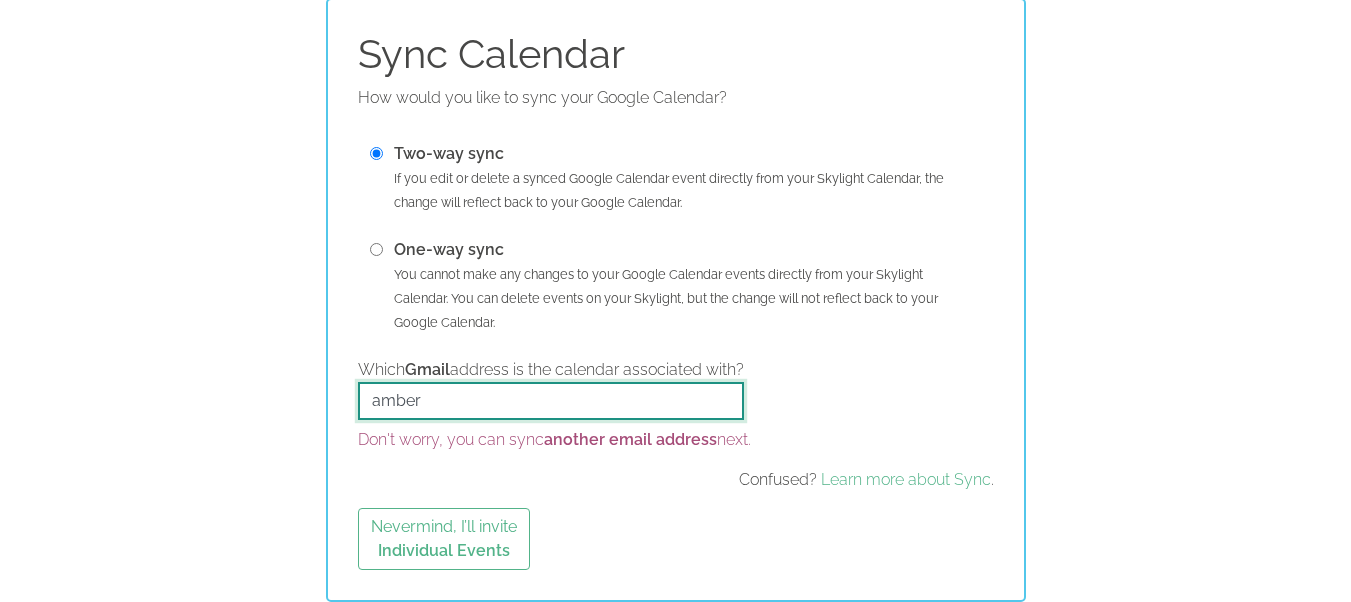type on "amberkaye09@example.com" 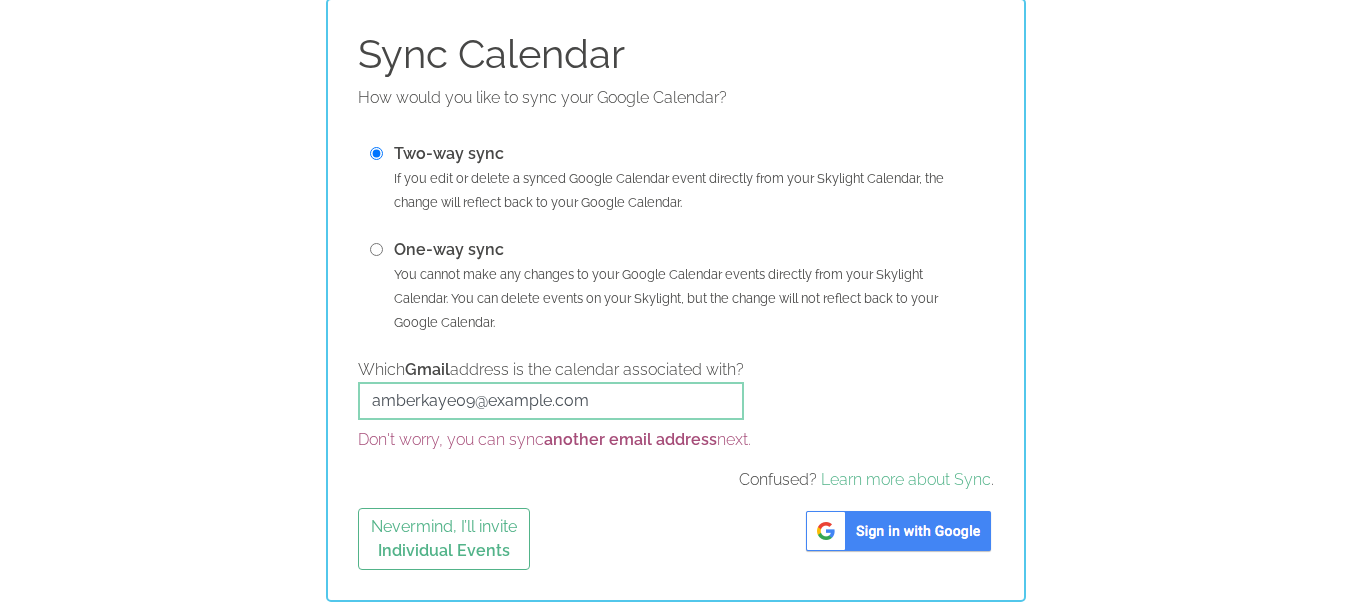 click on "Confused?   Learn more about Sync ." at bounding box center [676, 480] 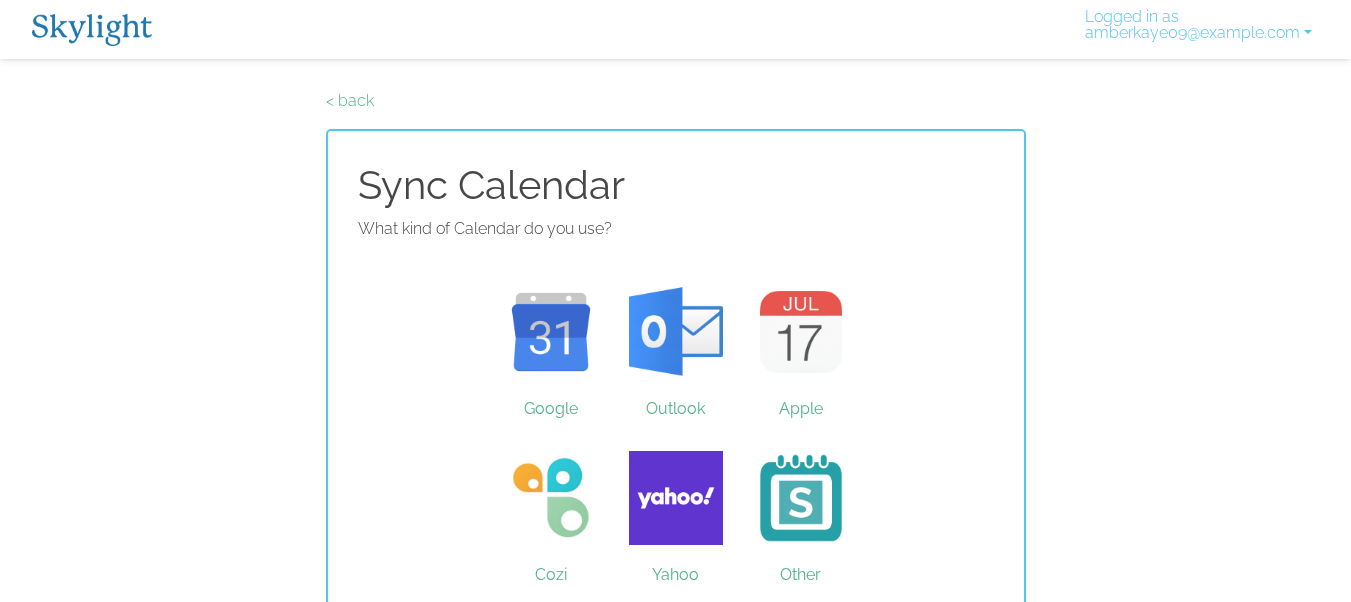 scroll, scrollTop: 19, scrollLeft: 0, axis: vertical 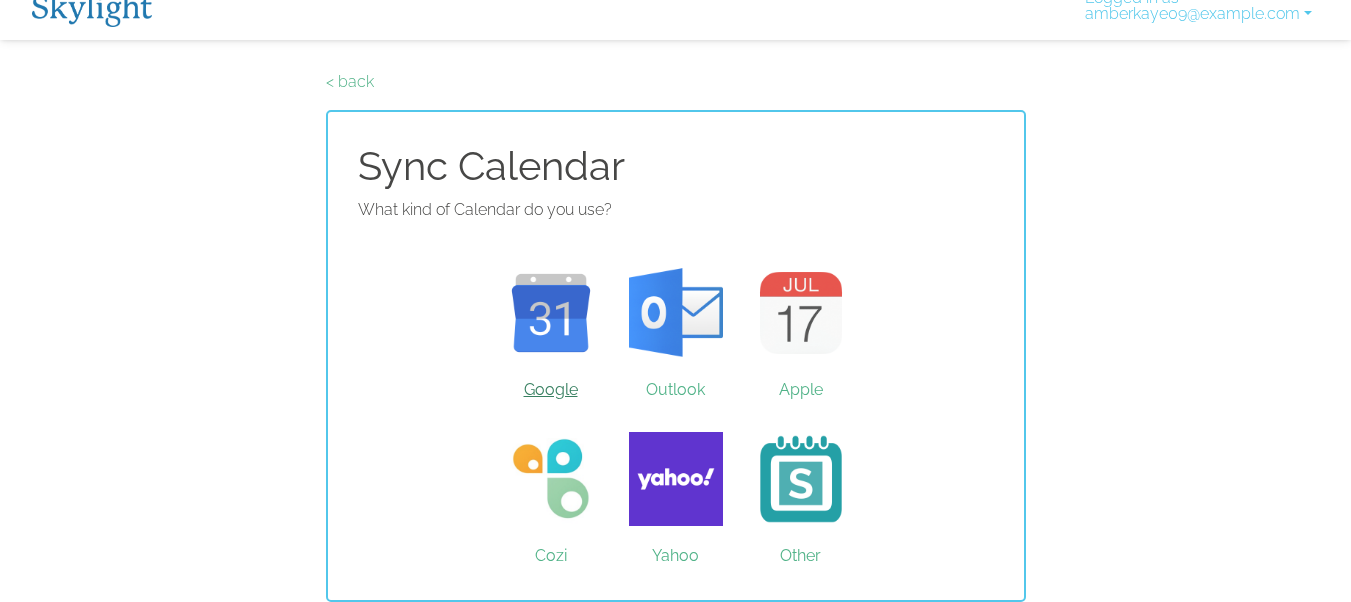 click on "Google" at bounding box center [550, 313] 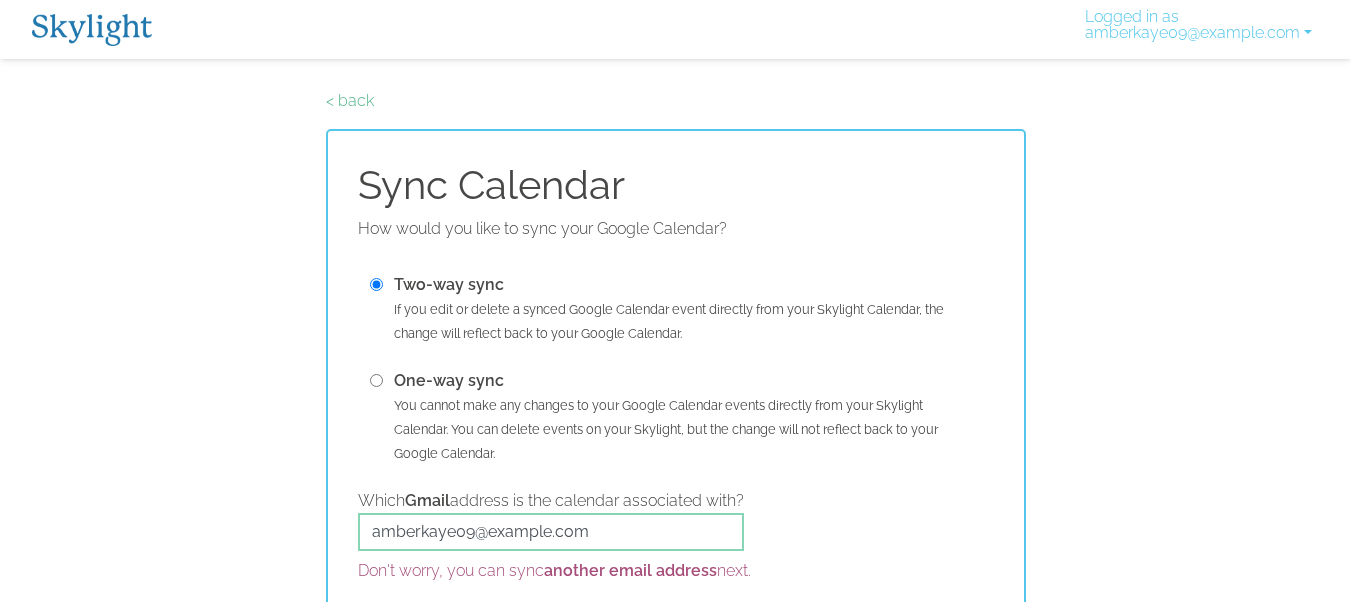 scroll, scrollTop: 131, scrollLeft: 0, axis: vertical 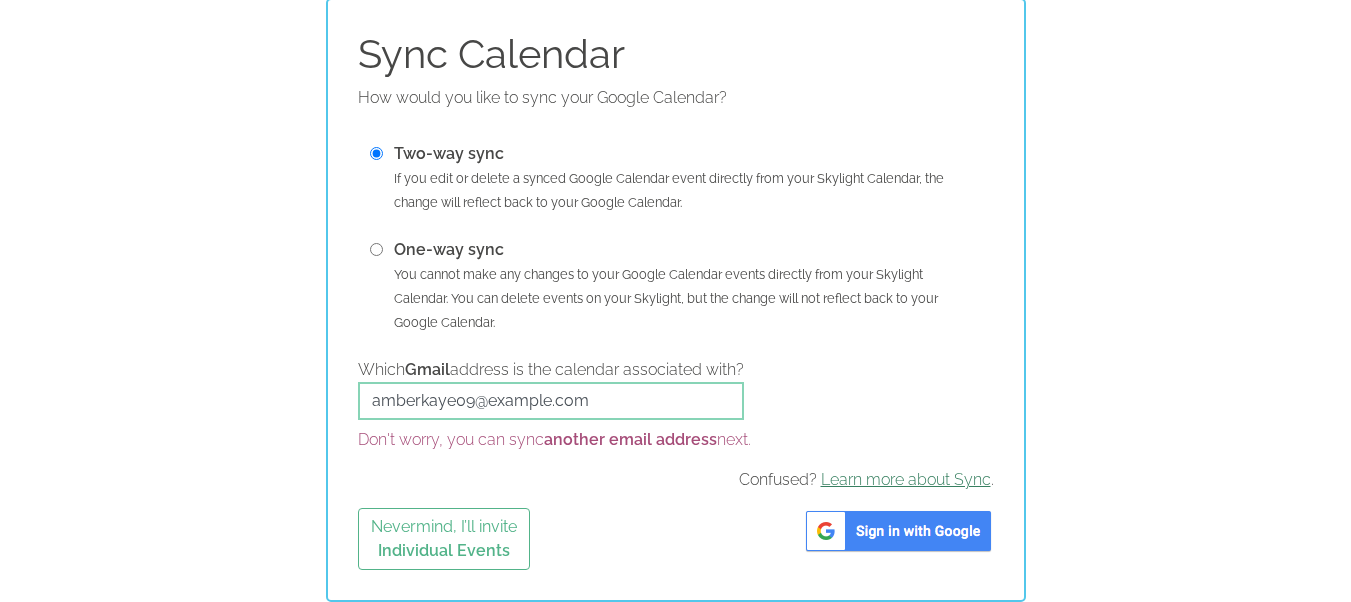 click on "Learn more about Sync" at bounding box center (906, 479) 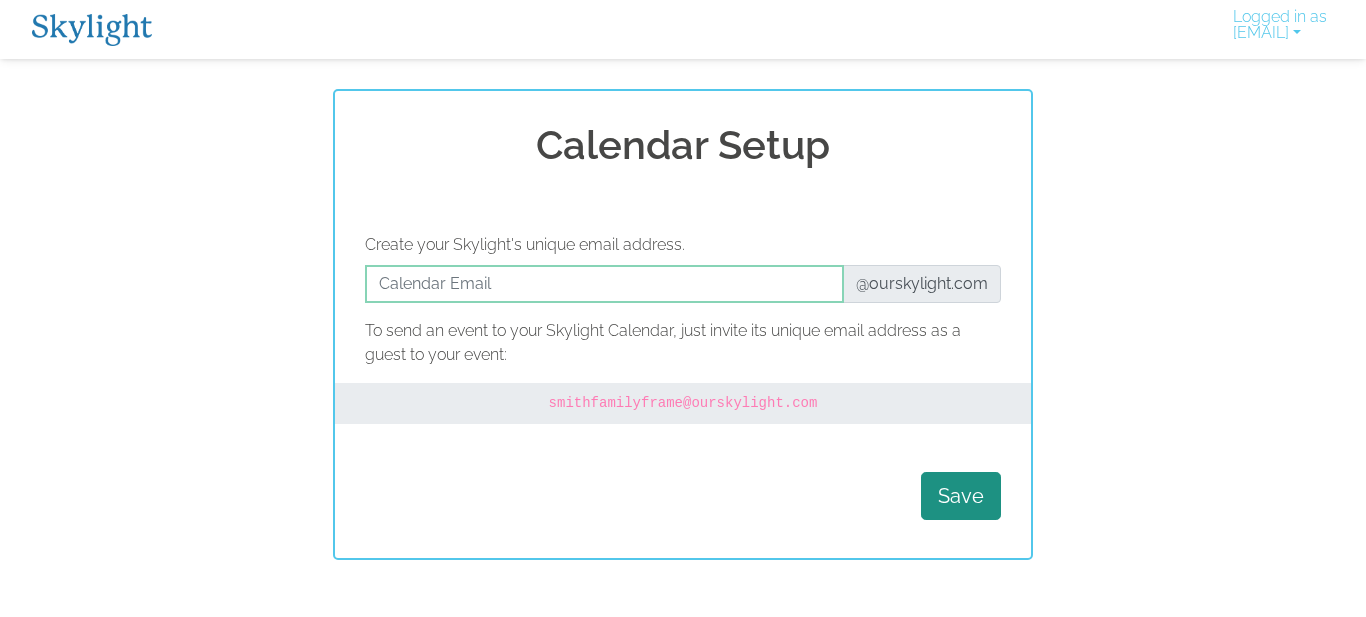 scroll, scrollTop: 0, scrollLeft: 0, axis: both 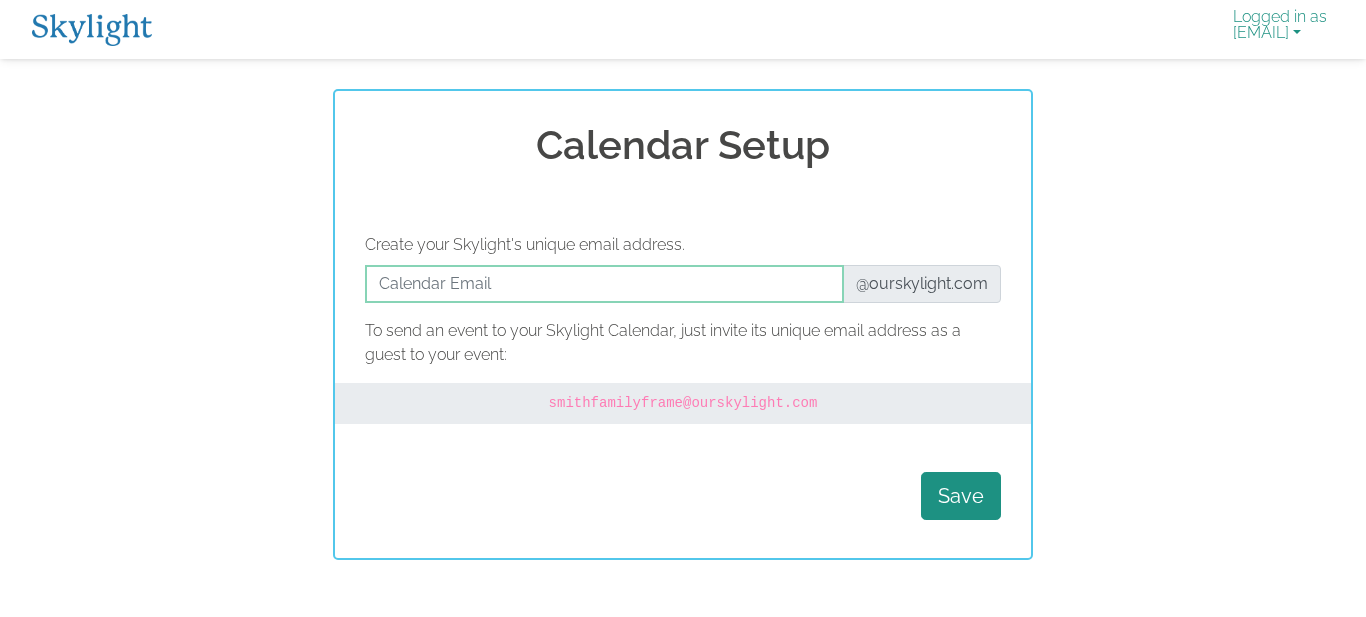click on "Logged in as [EMAIL]" at bounding box center (1280, 29) 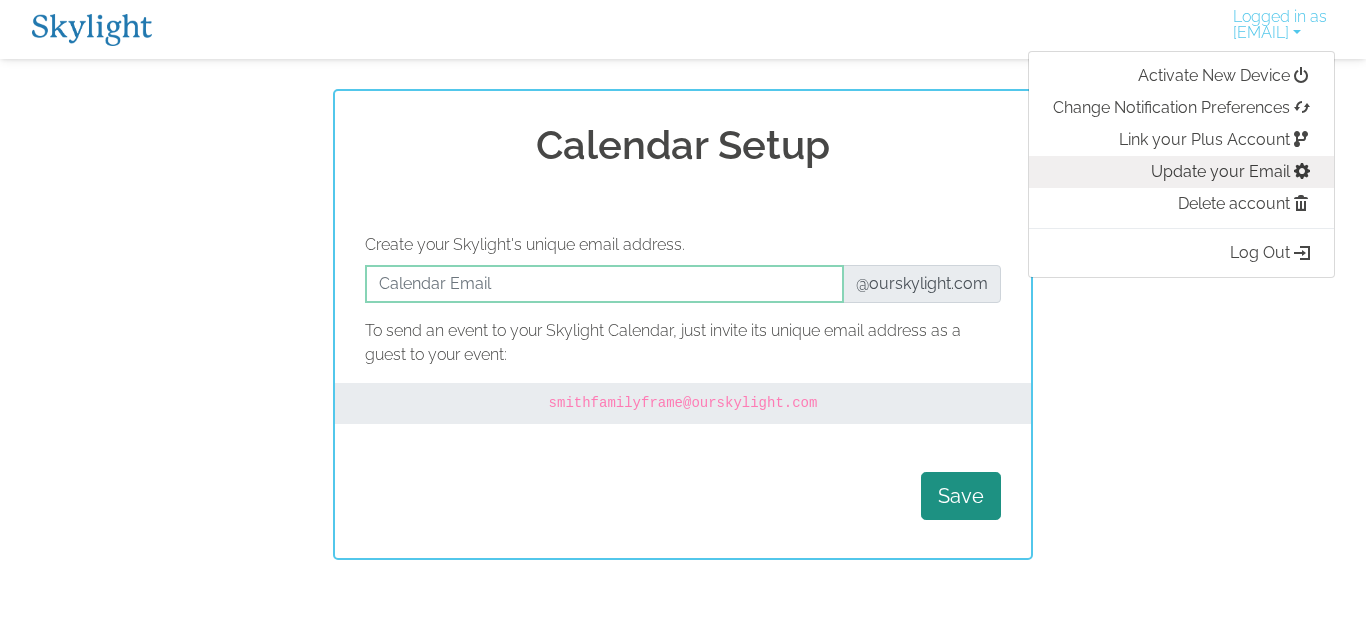 click on "Update your Email" at bounding box center [1181, 172] 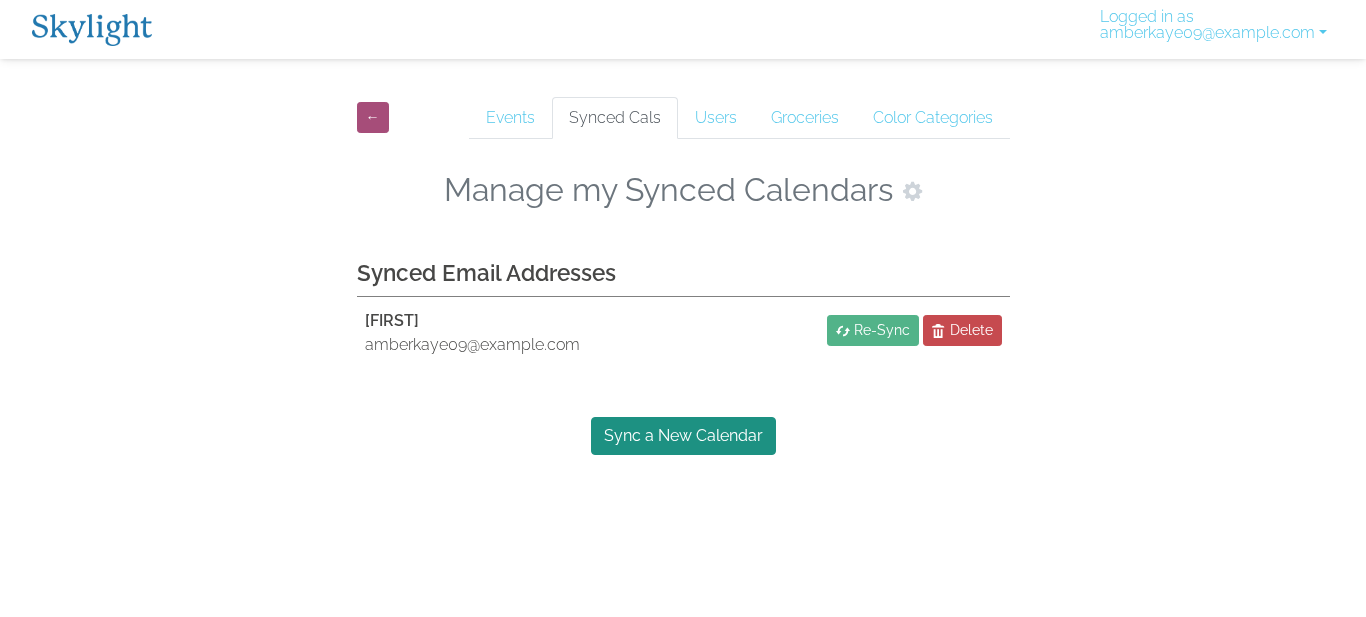 scroll, scrollTop: 0, scrollLeft: 0, axis: both 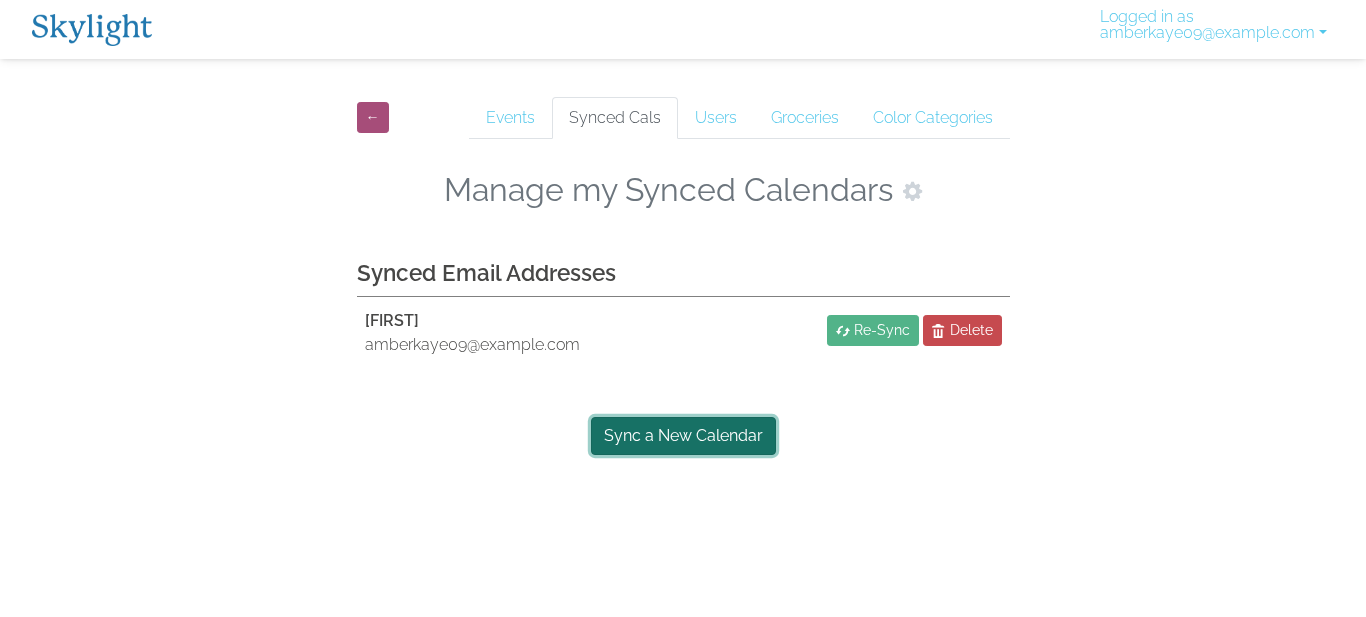 click on "Sync a New Calendar" at bounding box center [683, 436] 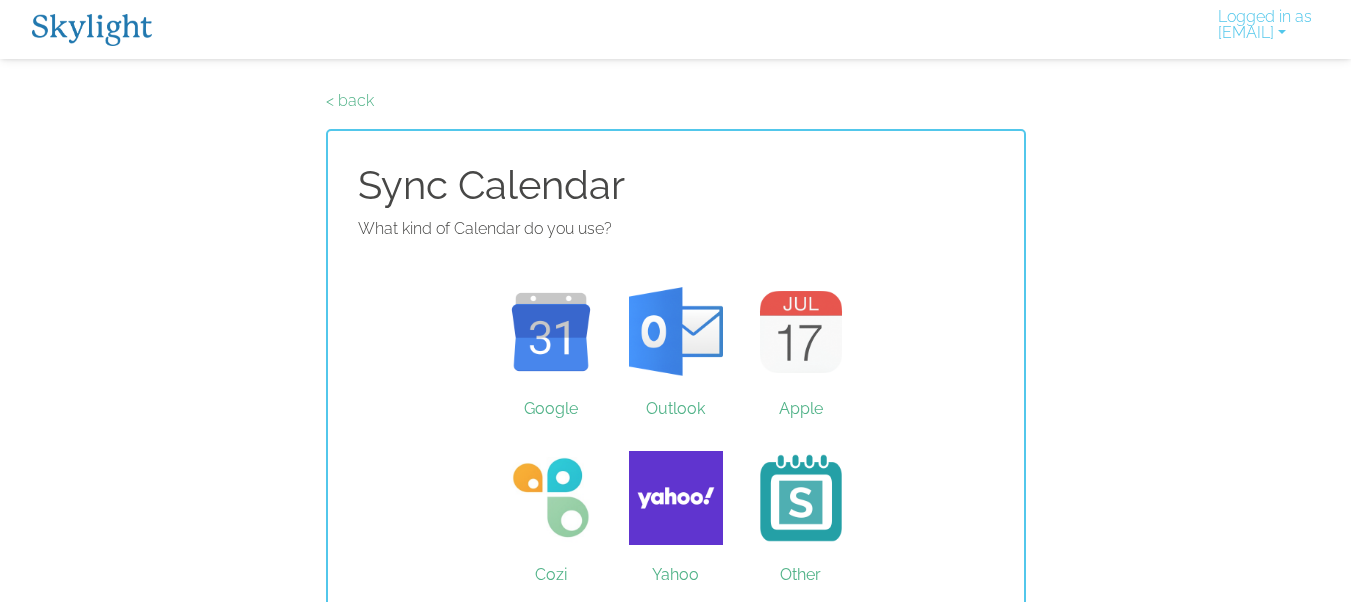 scroll, scrollTop: 0, scrollLeft: 0, axis: both 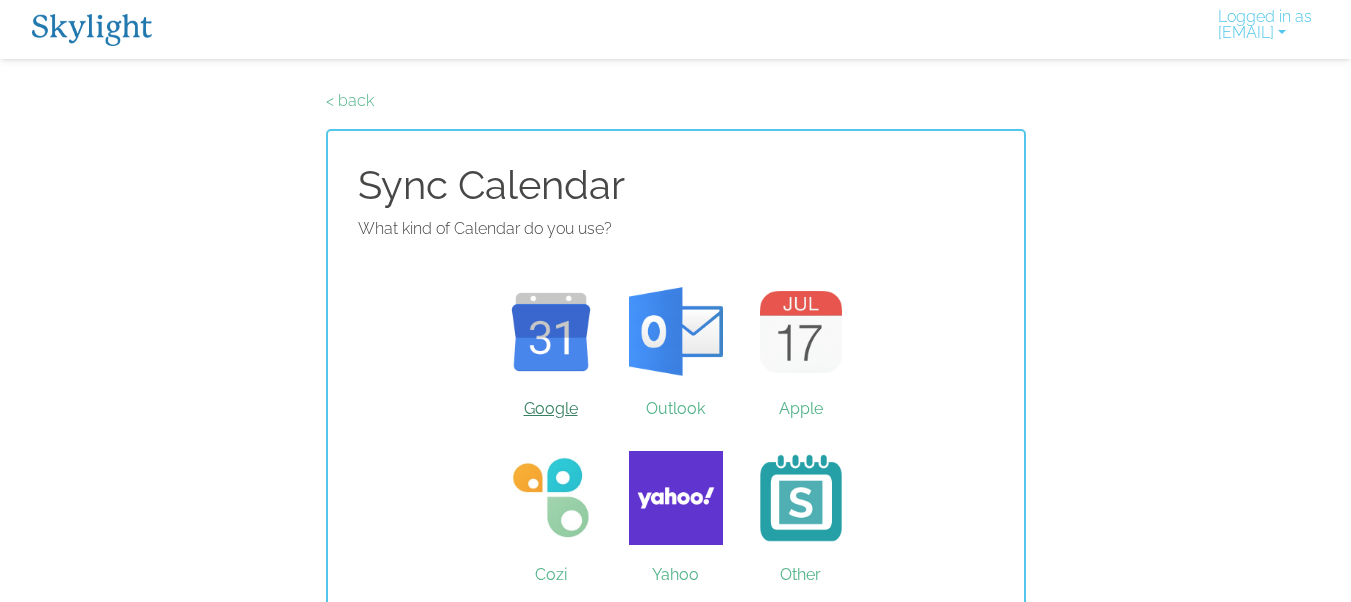 click on "Google" at bounding box center (550, 332) 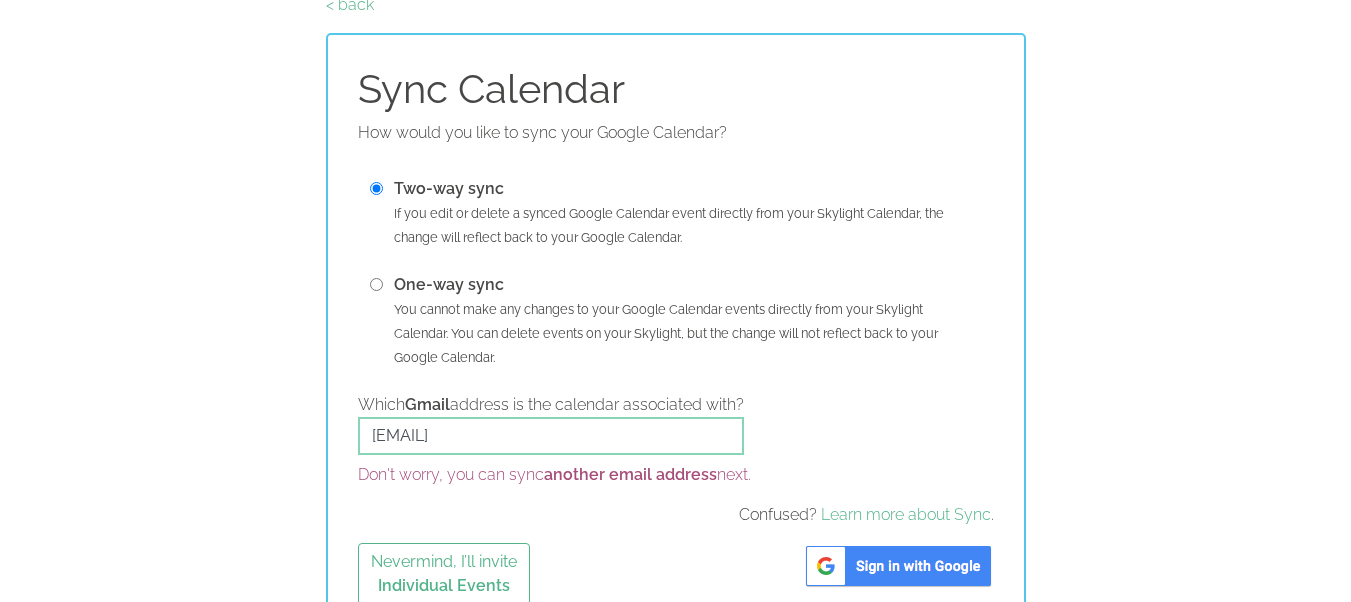 scroll, scrollTop: 131, scrollLeft: 0, axis: vertical 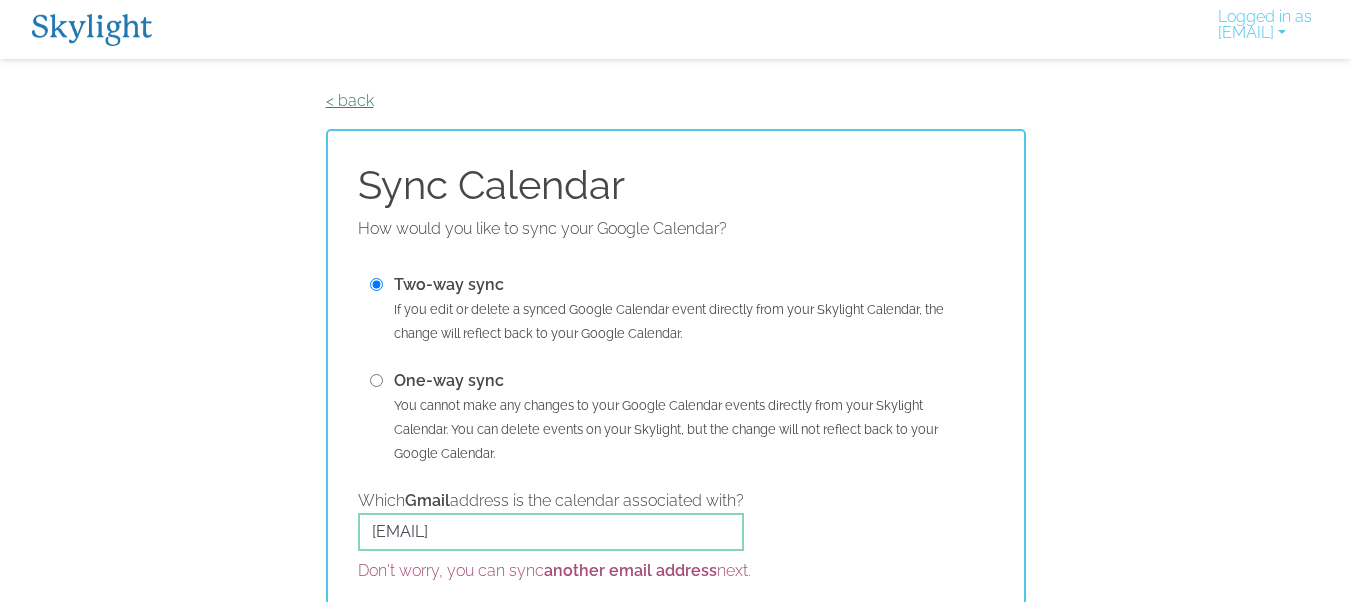 click on "< back" at bounding box center (350, 100) 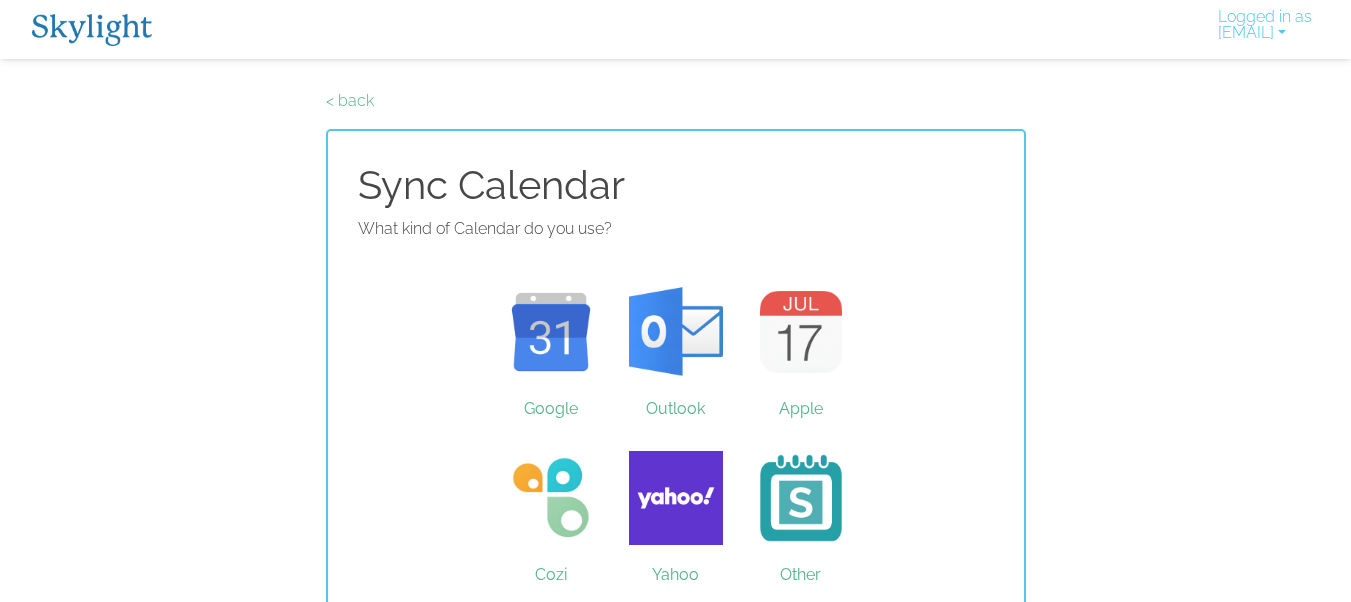 click on "< back" at bounding box center [350, 100] 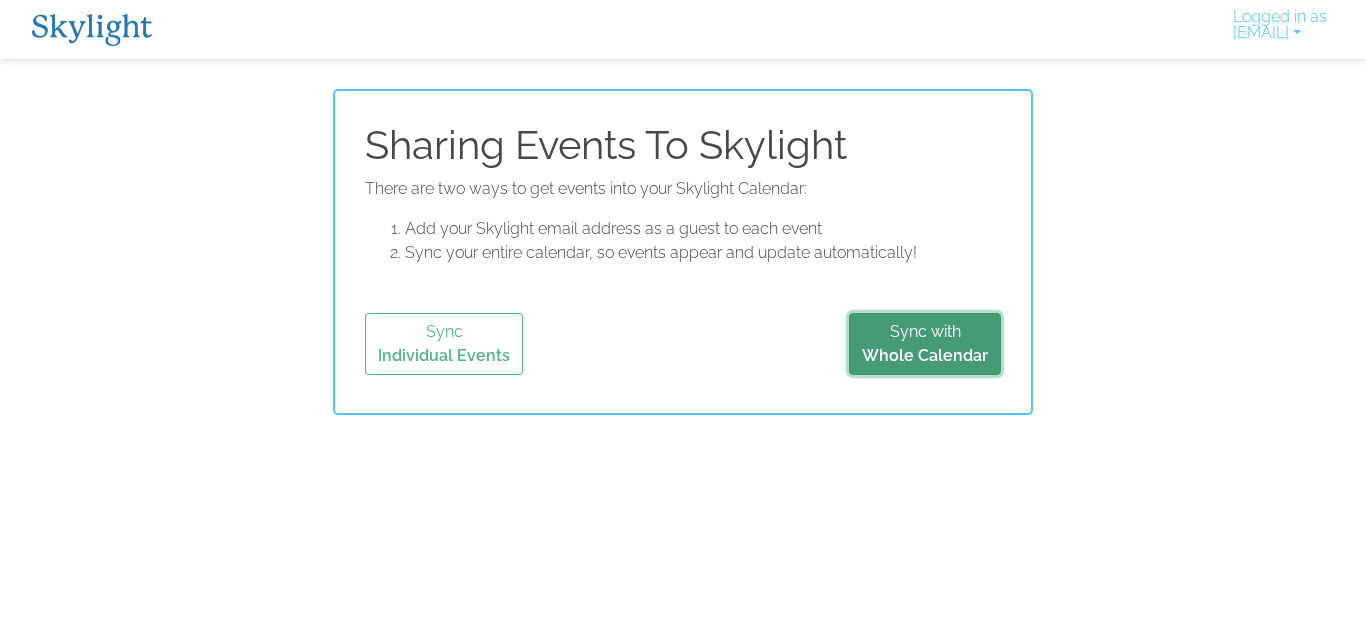 click on "Whole Calendar" at bounding box center [925, 355] 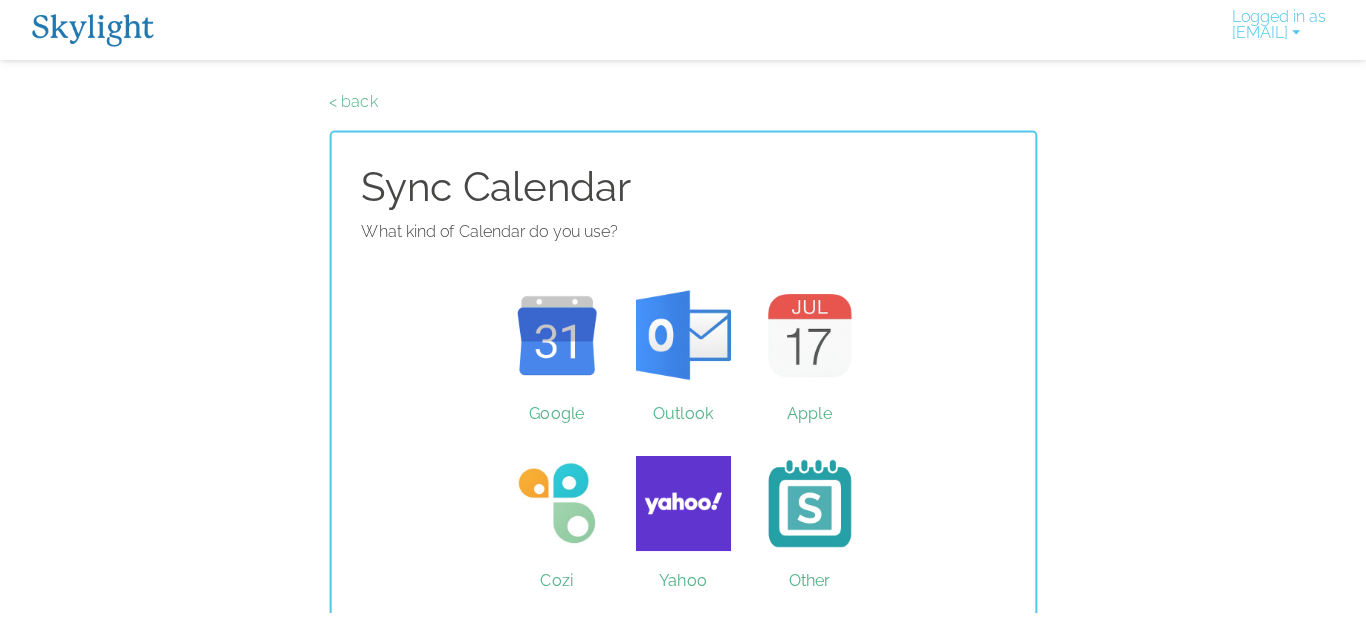 scroll, scrollTop: 0, scrollLeft: 0, axis: both 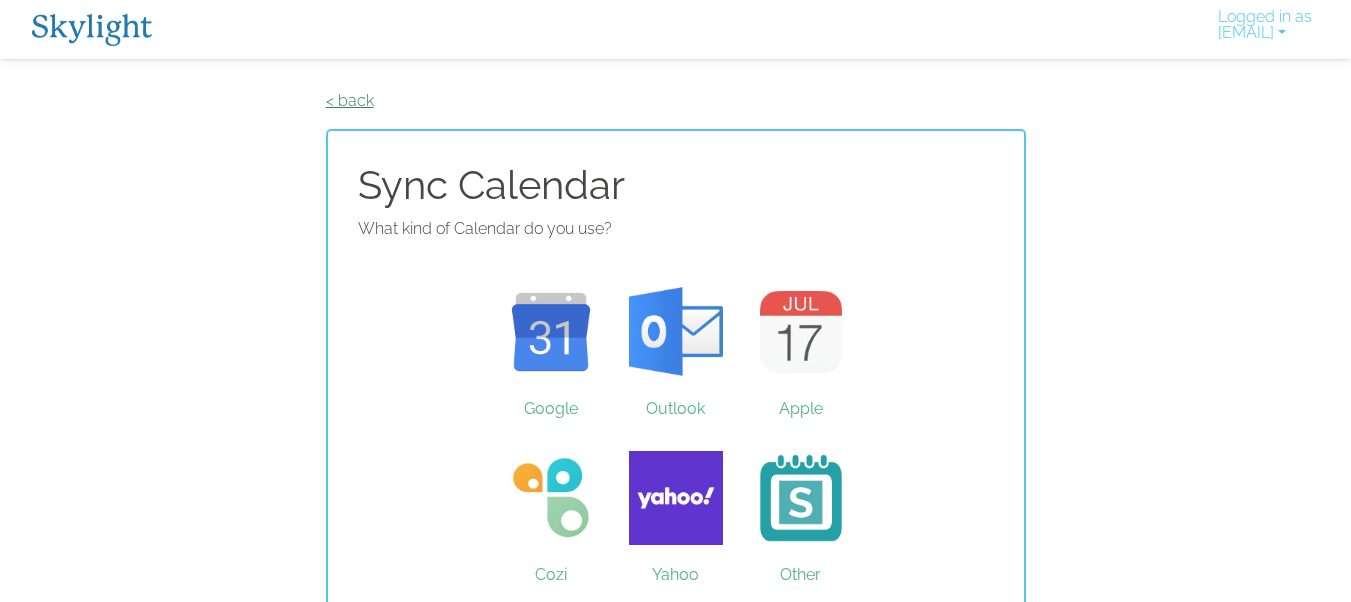 click on "< back" at bounding box center (350, 100) 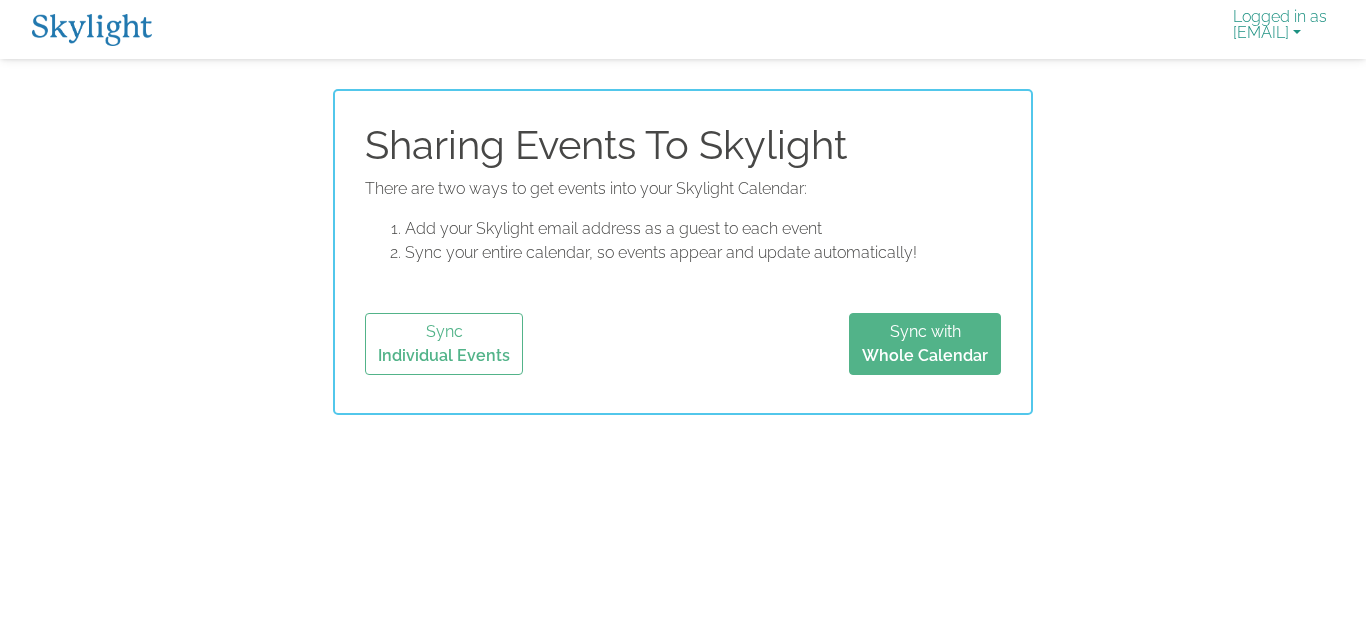 click on "Logged in as [EMAIL]" at bounding box center [1280, 29] 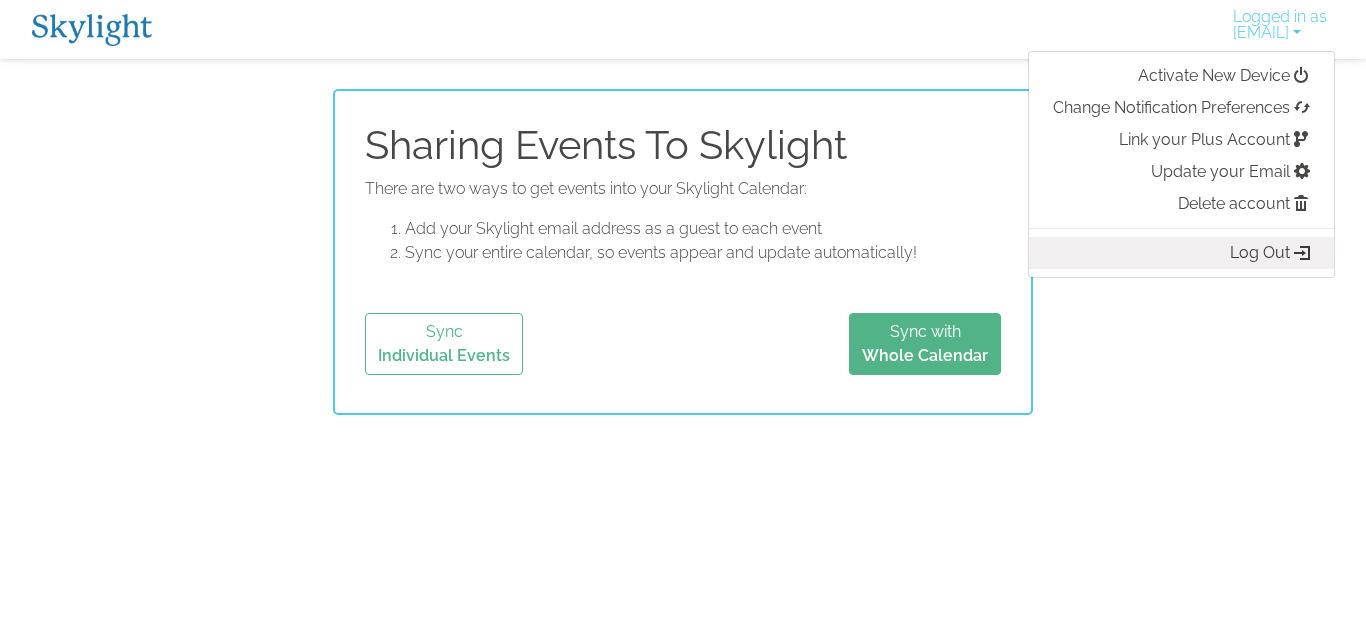 click on "Log Out" at bounding box center (1181, 253) 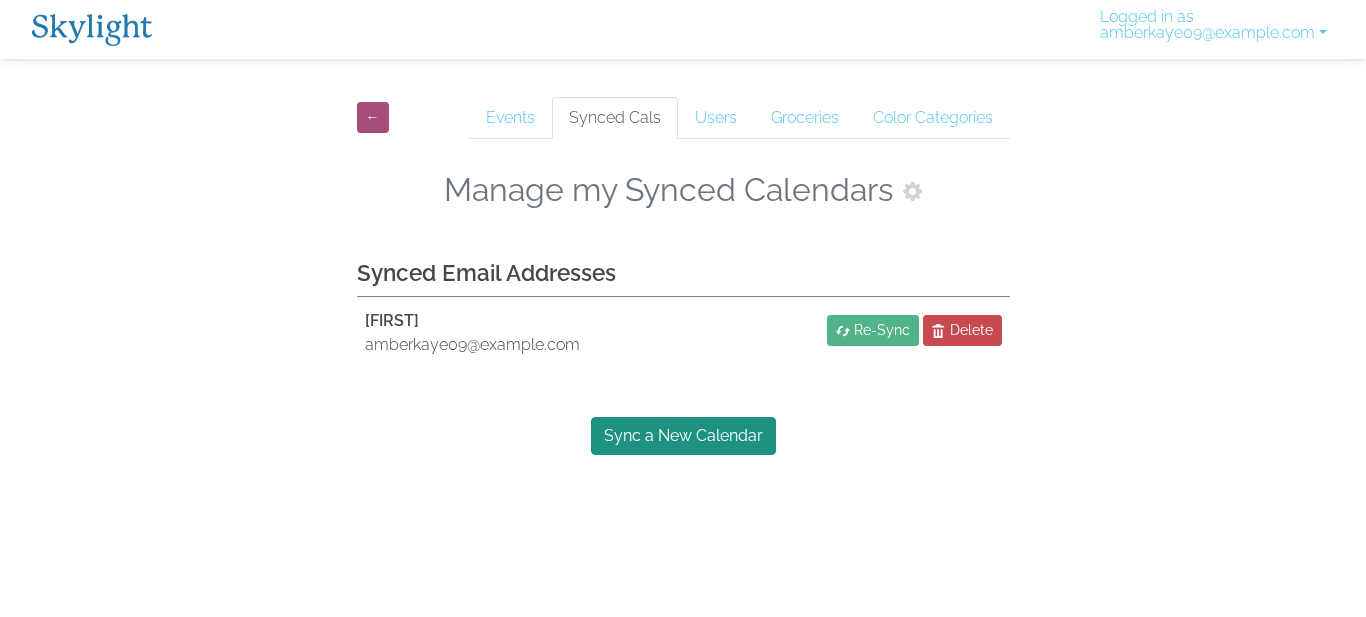 scroll, scrollTop: 0, scrollLeft: 0, axis: both 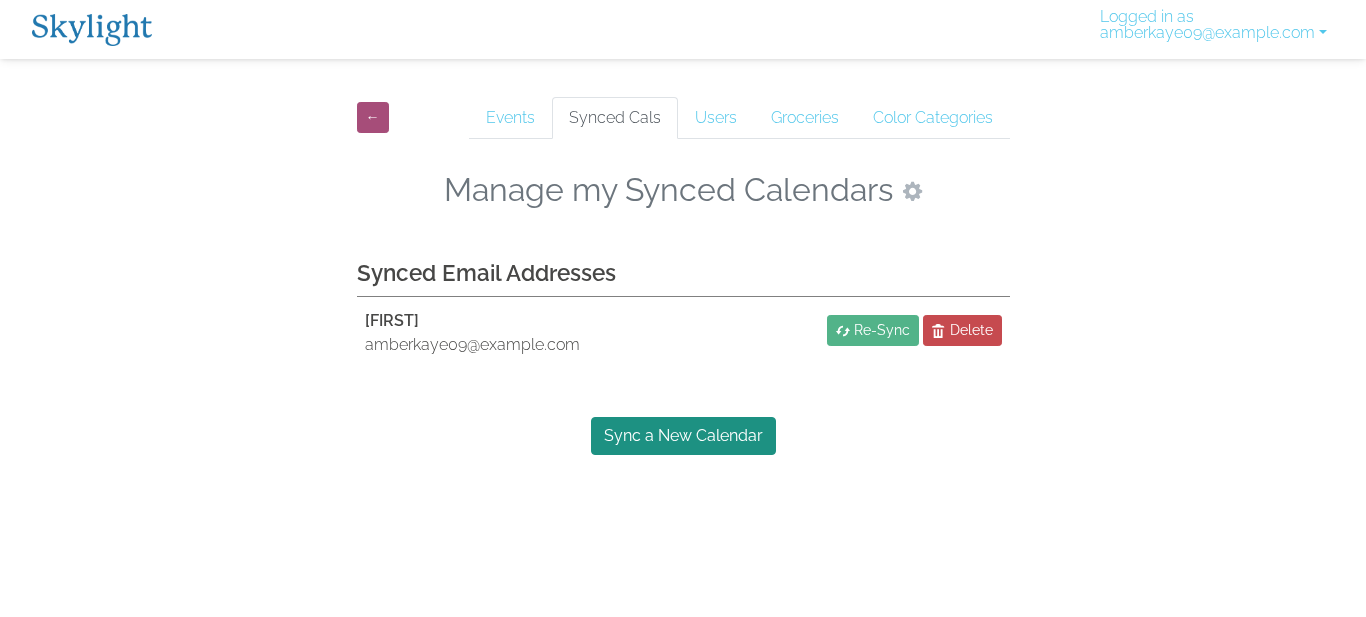 click at bounding box center [912, 191] 